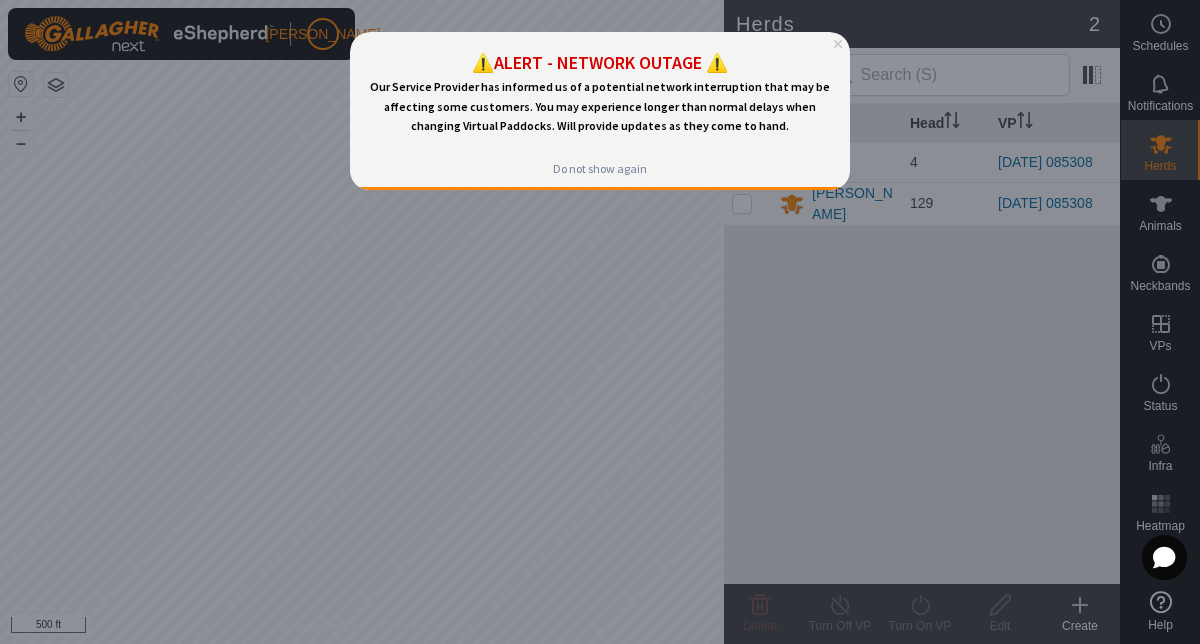 scroll, scrollTop: 0, scrollLeft: 0, axis: both 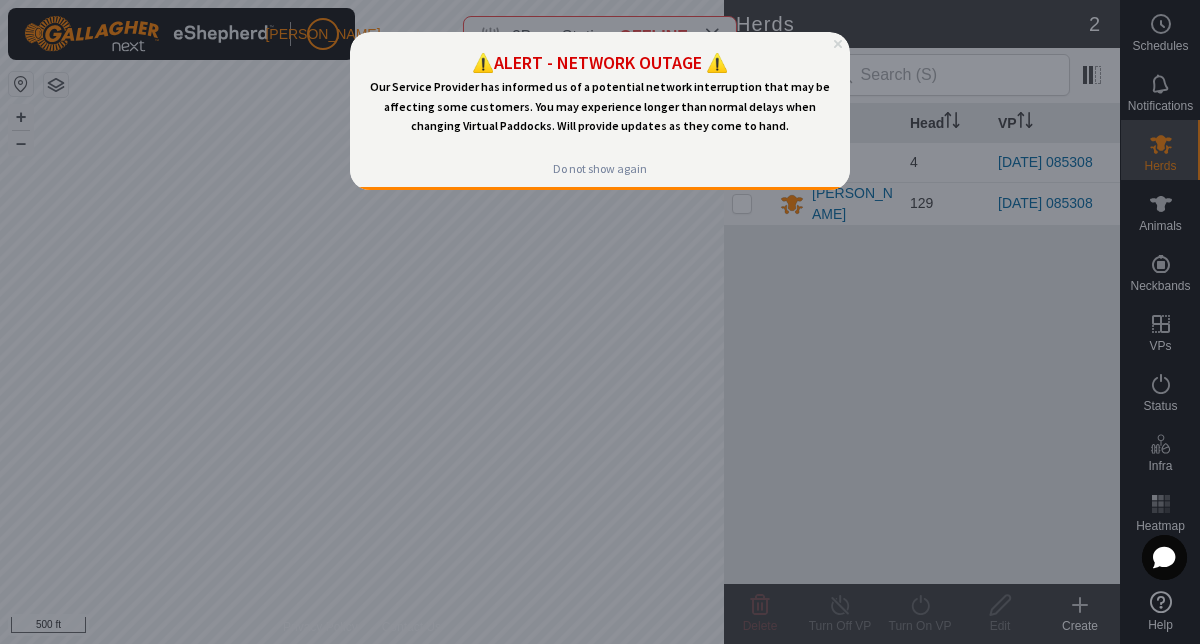 click 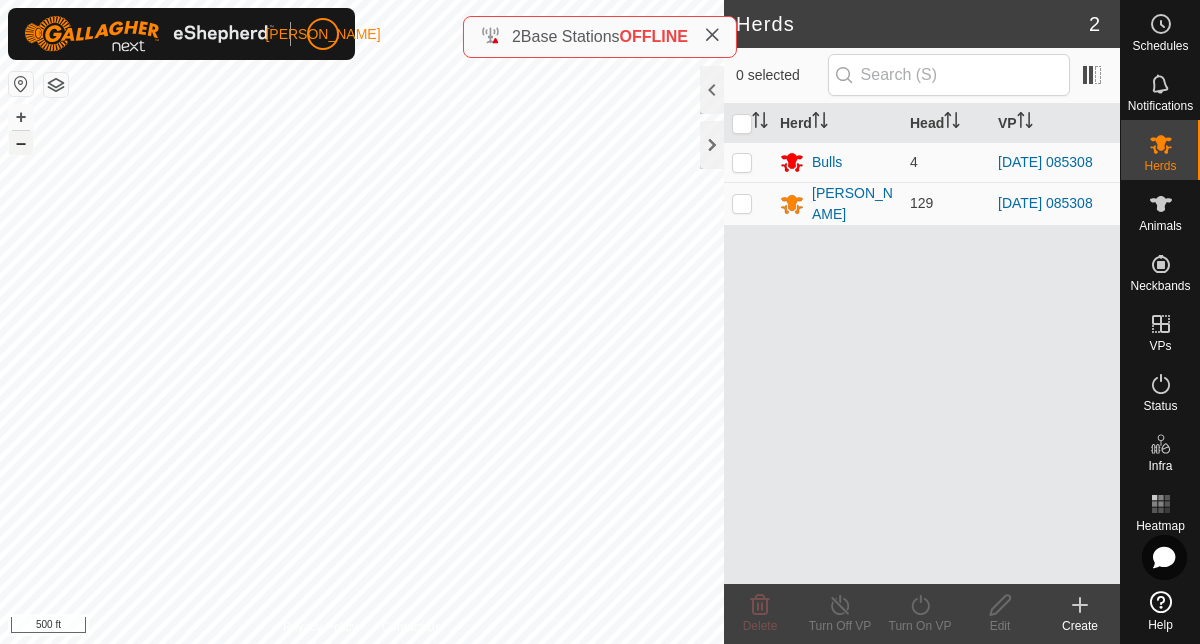 click on "–" at bounding box center [21, 143] 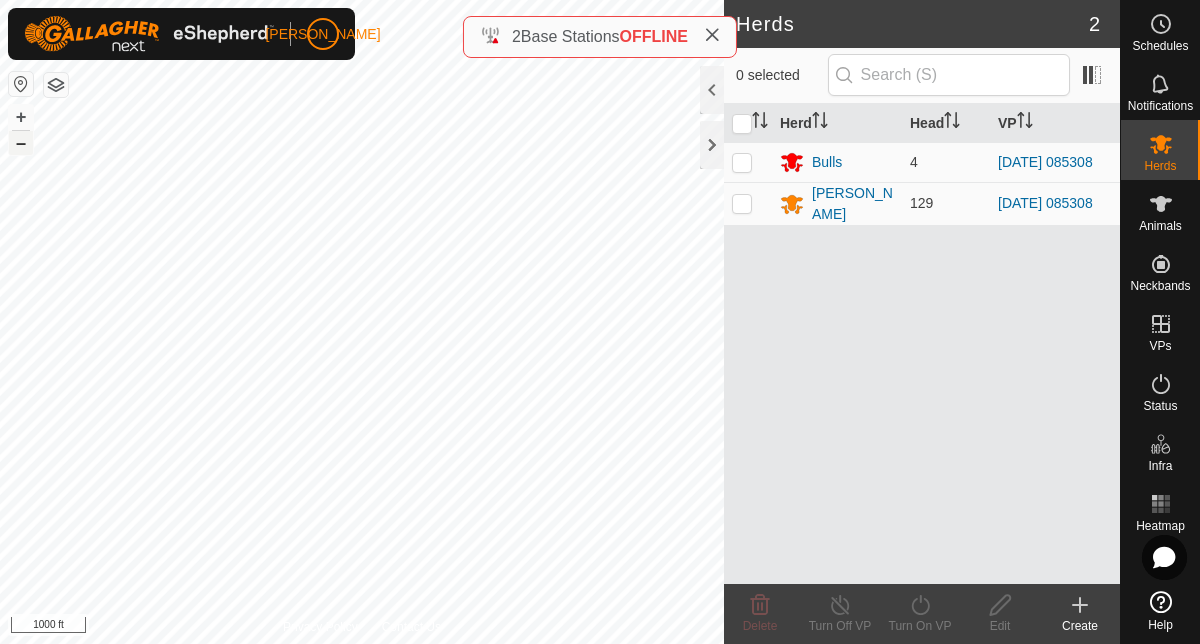 click on "–" at bounding box center (21, 143) 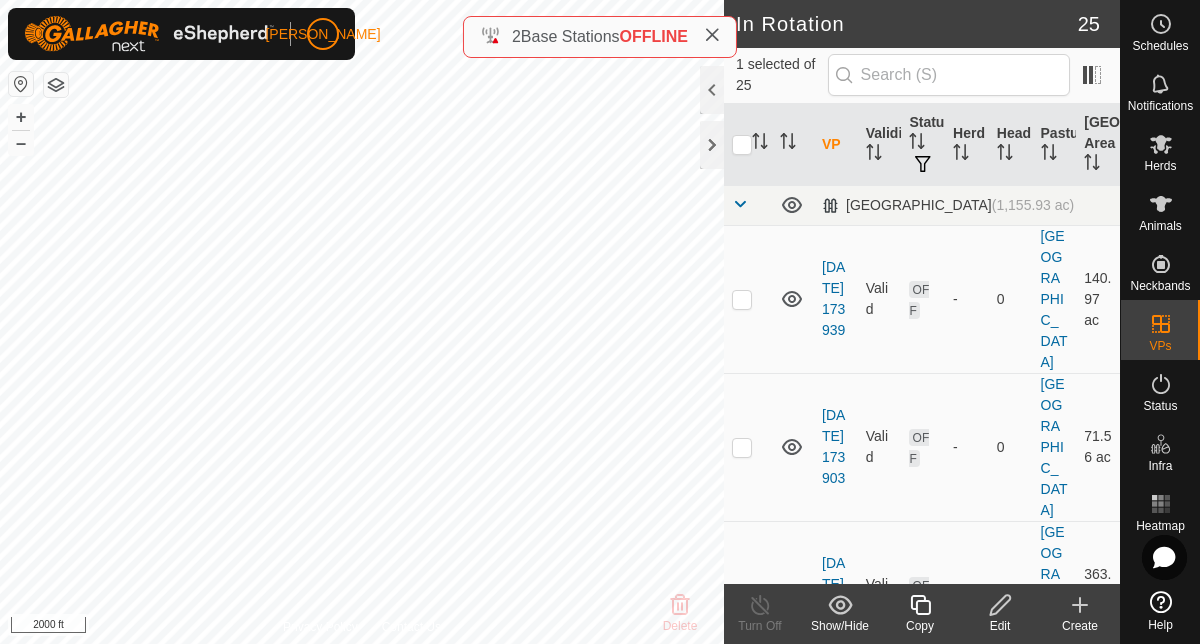 click 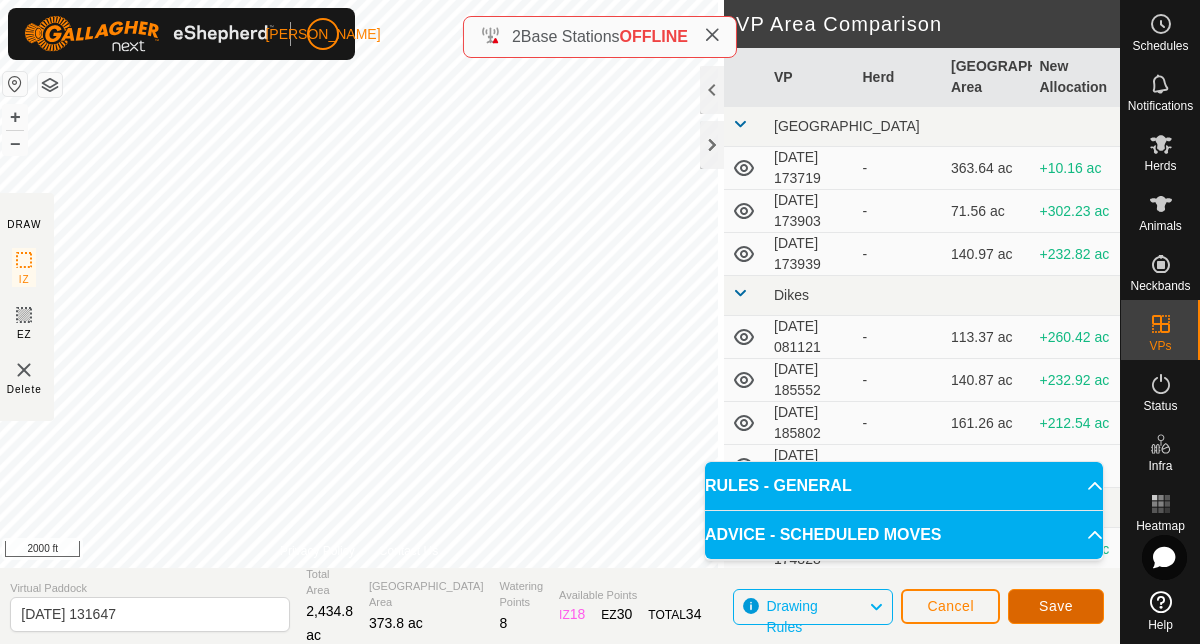 click on "Save" 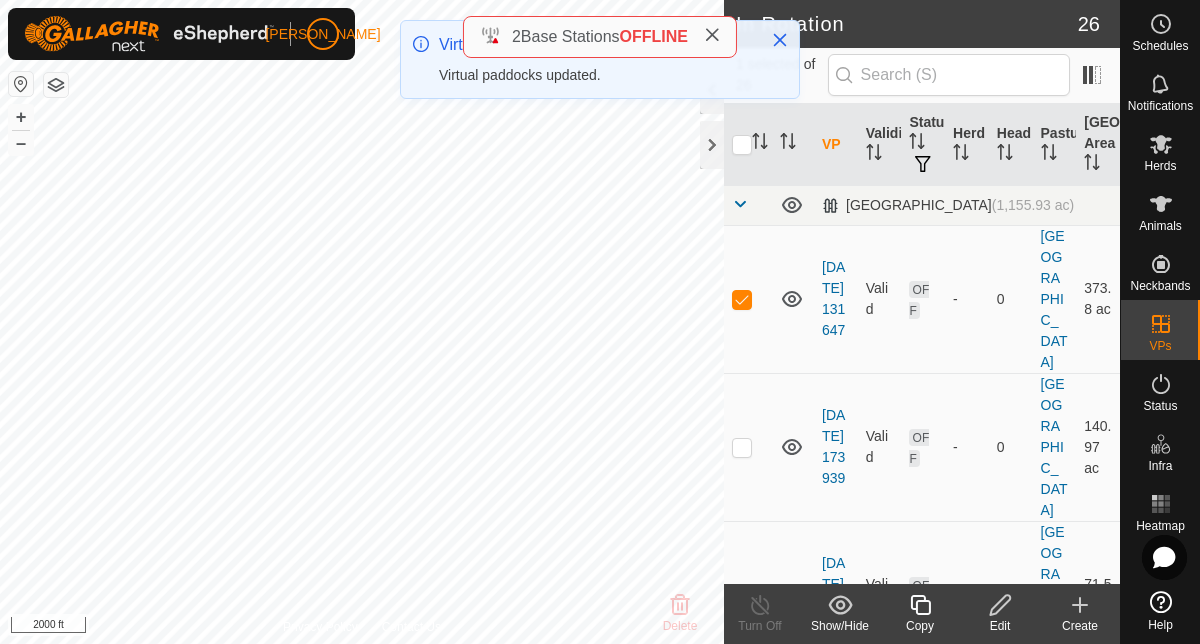 checkbox on "true" 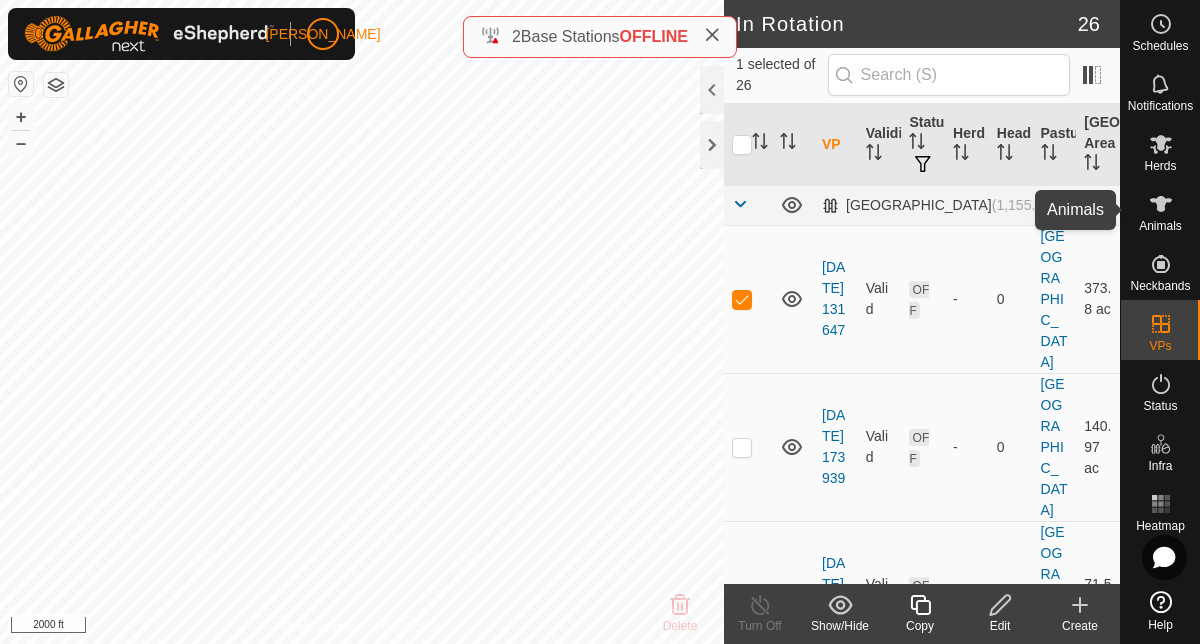 click 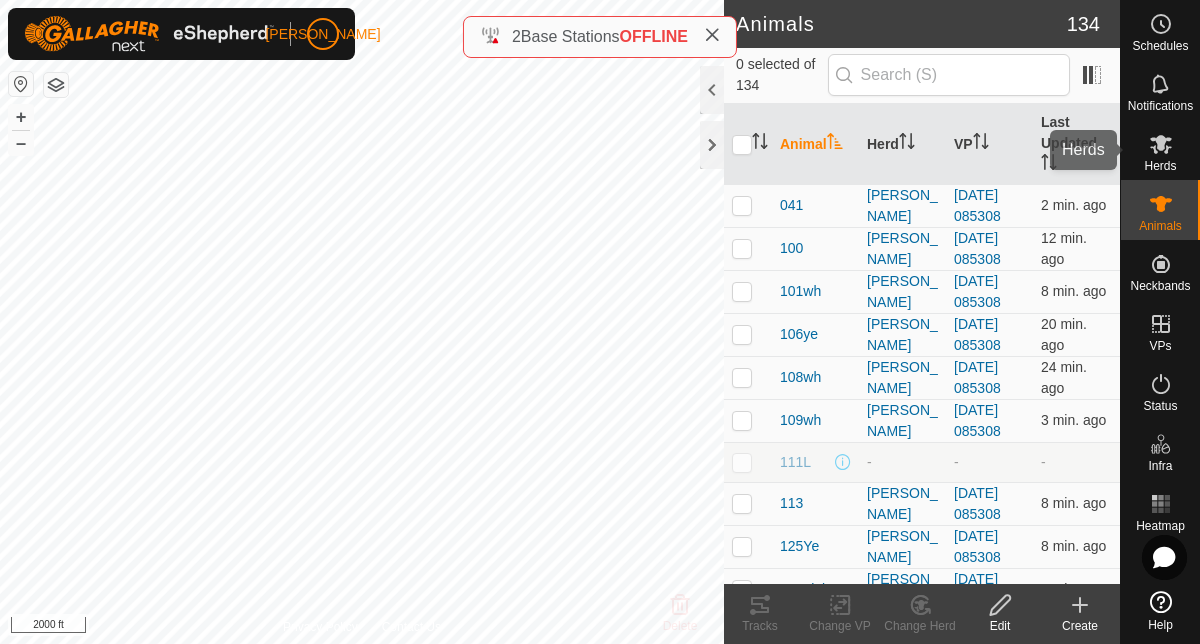 click 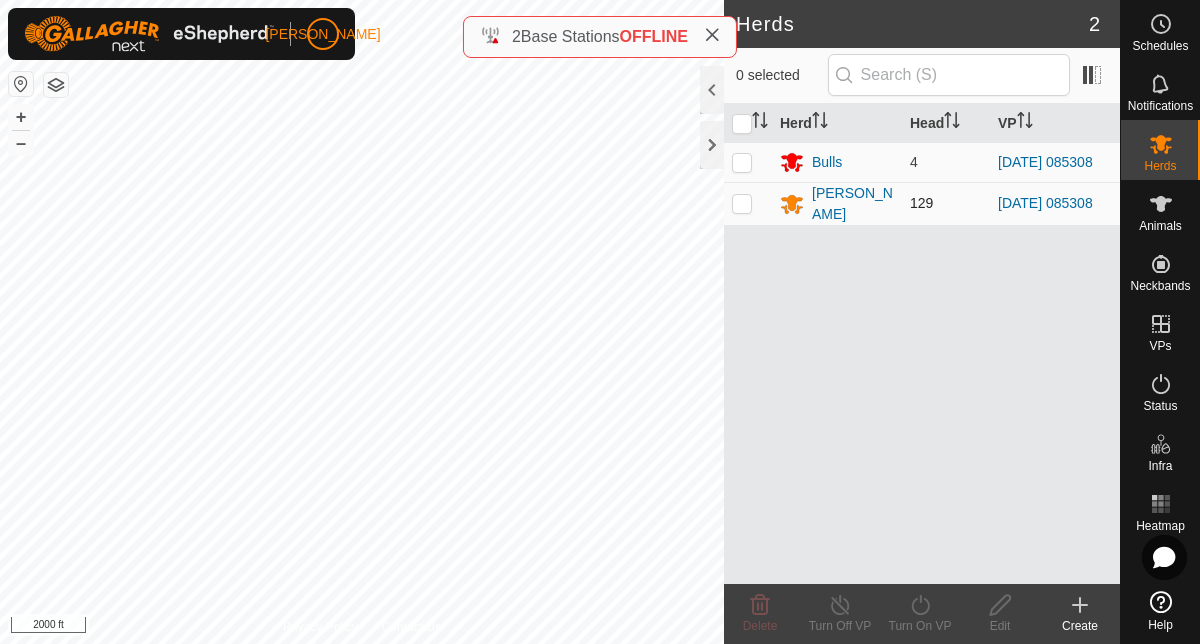 click at bounding box center [742, 203] 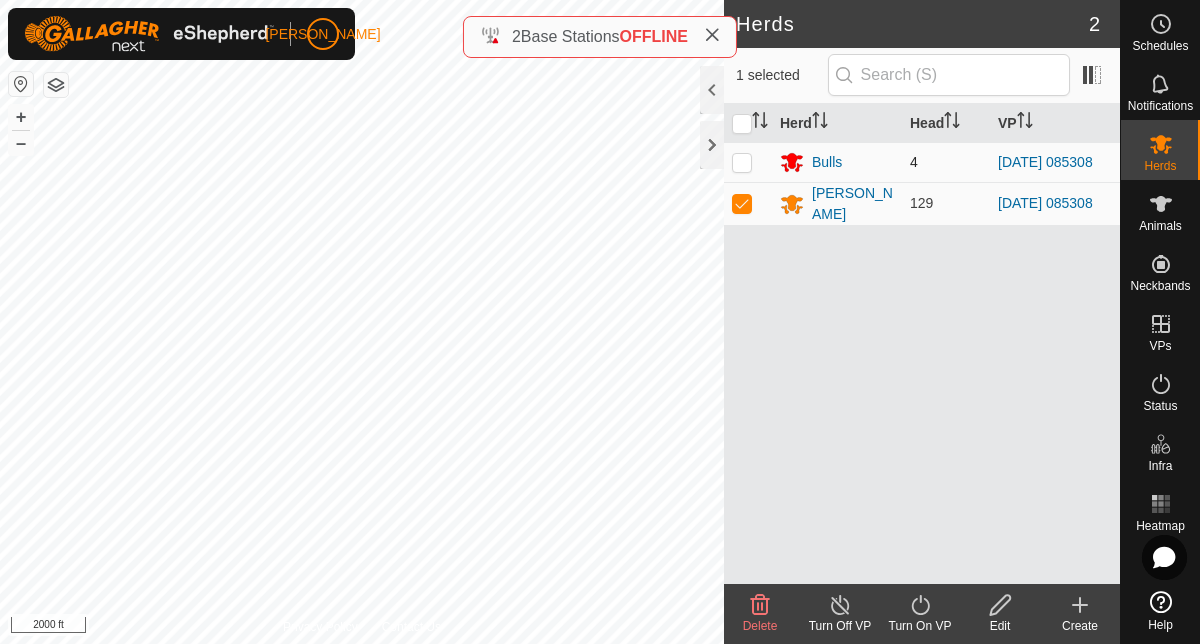 click at bounding box center [742, 162] 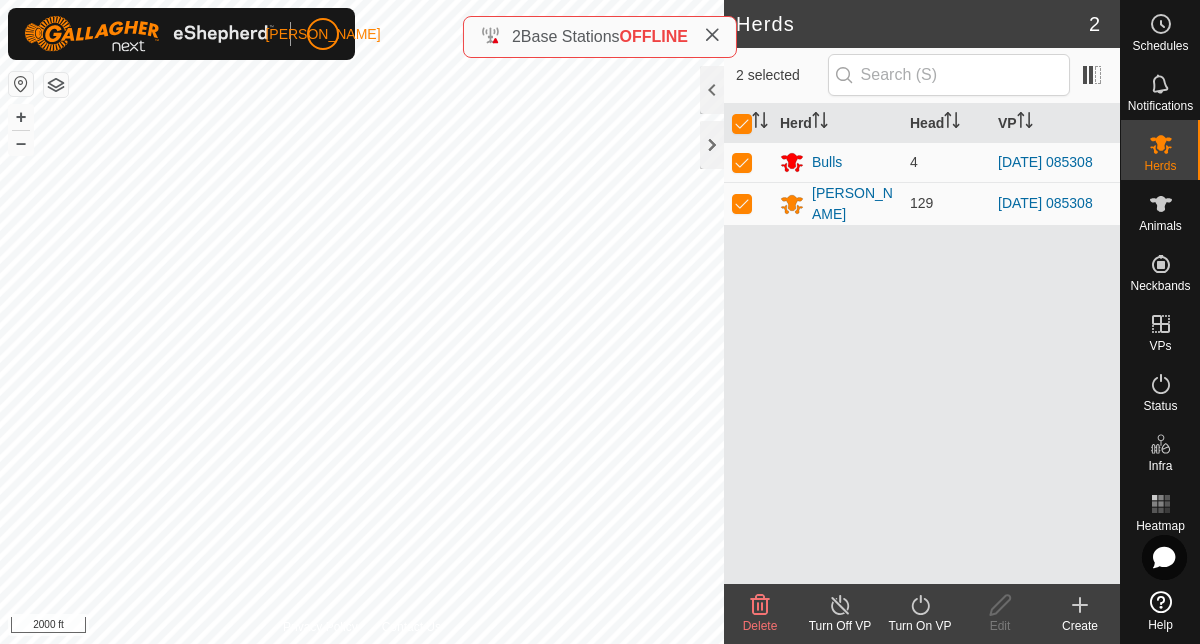 click 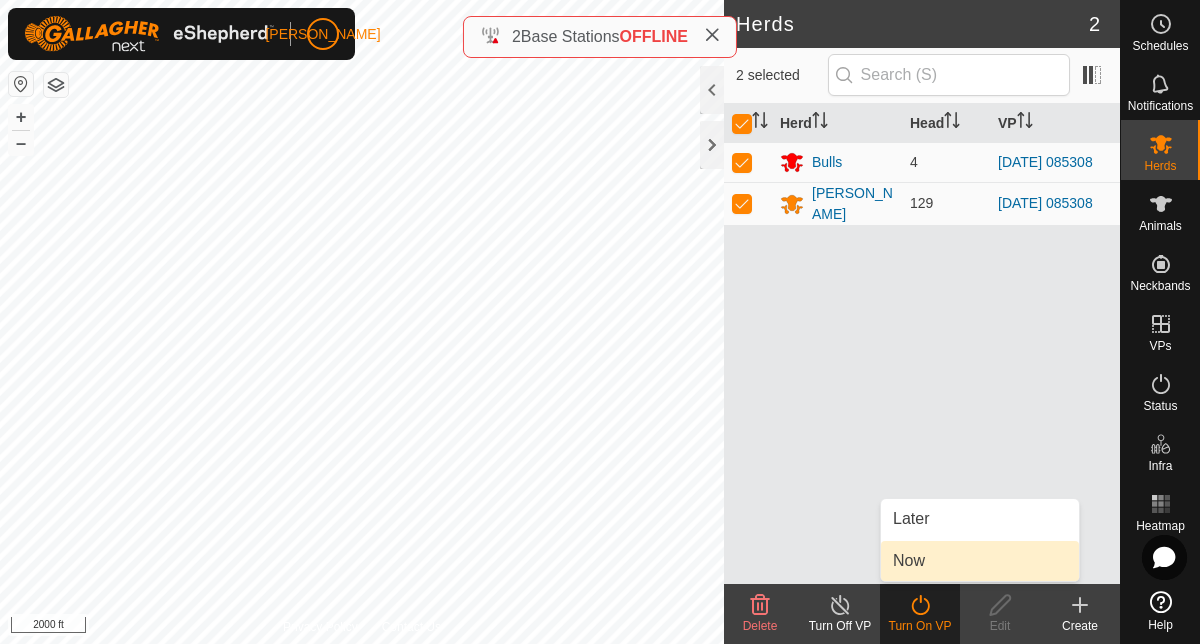 click on "Now" at bounding box center [980, 561] 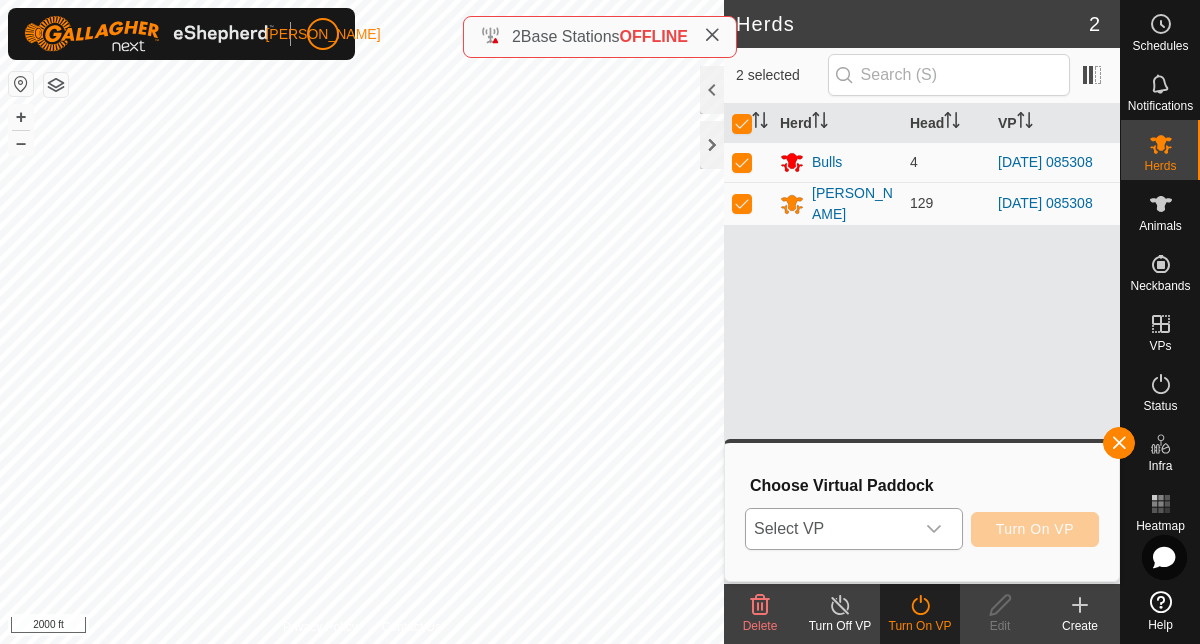click at bounding box center (934, 529) 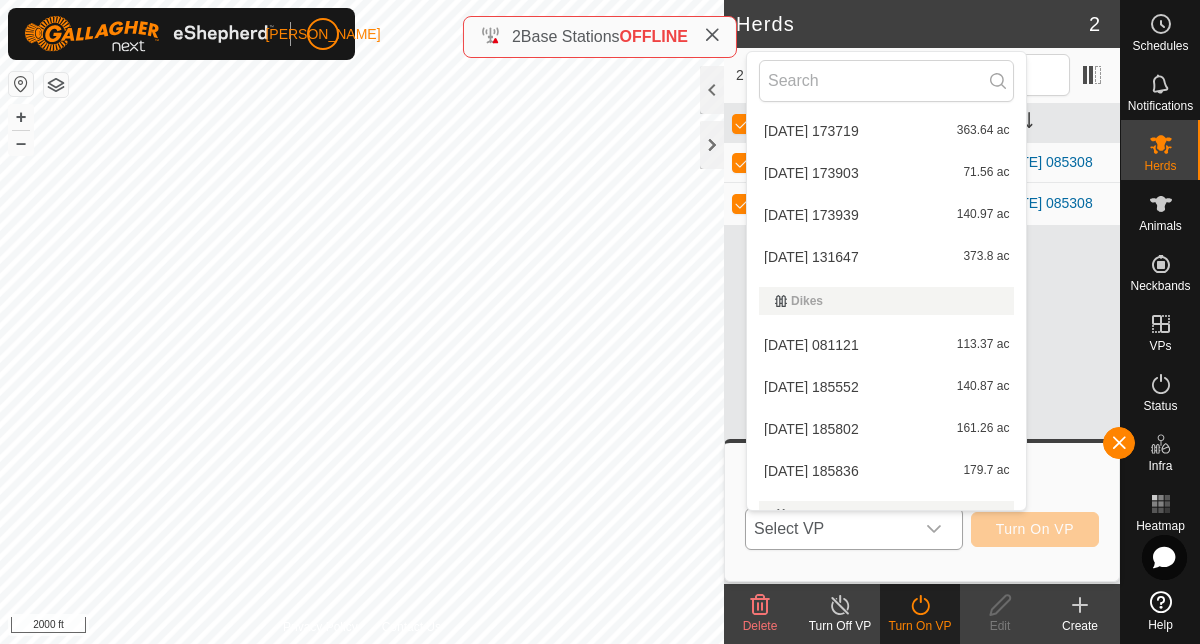 scroll, scrollTop: 0, scrollLeft: 0, axis: both 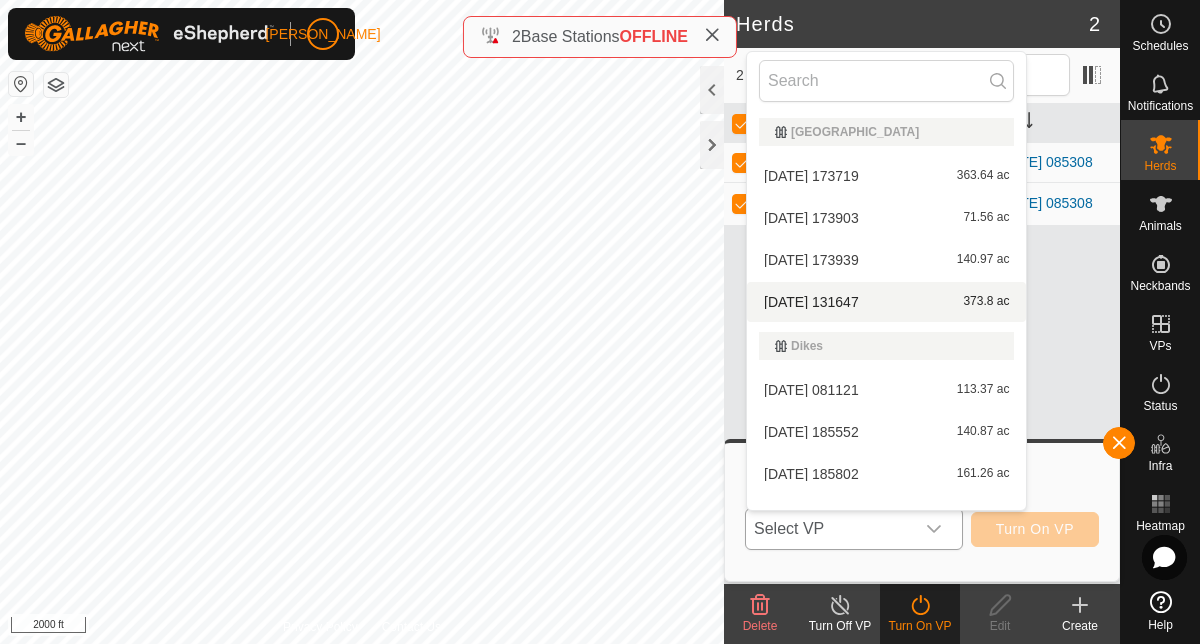 click on "[DATE] 131647" at bounding box center (811, 302) 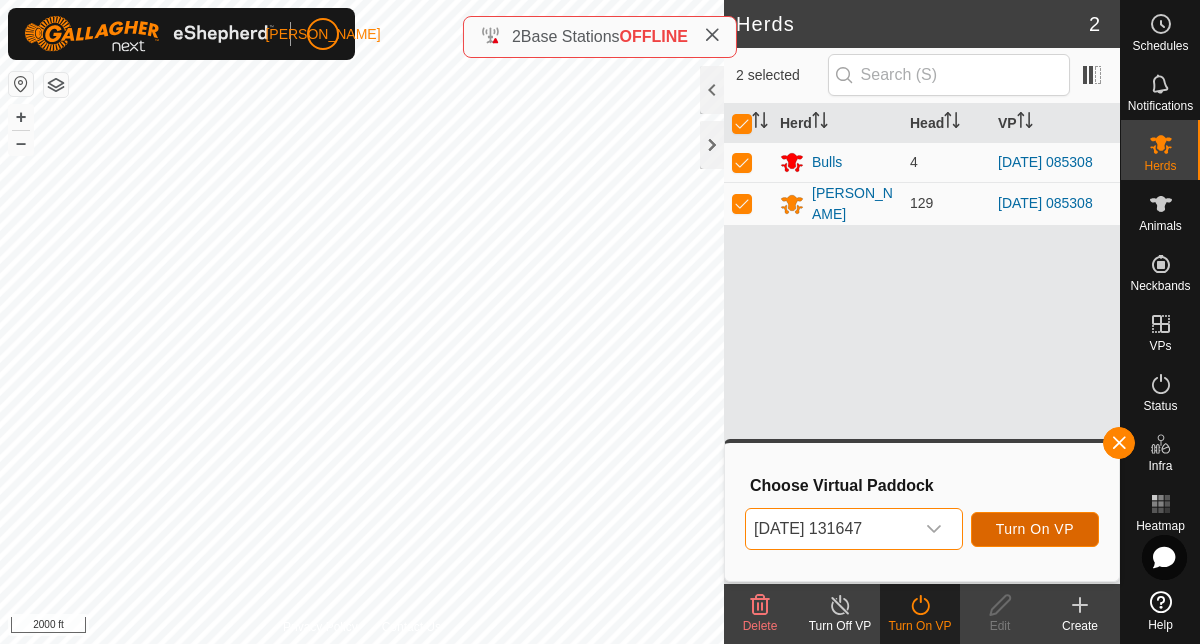 click on "Turn On VP" at bounding box center (1035, 529) 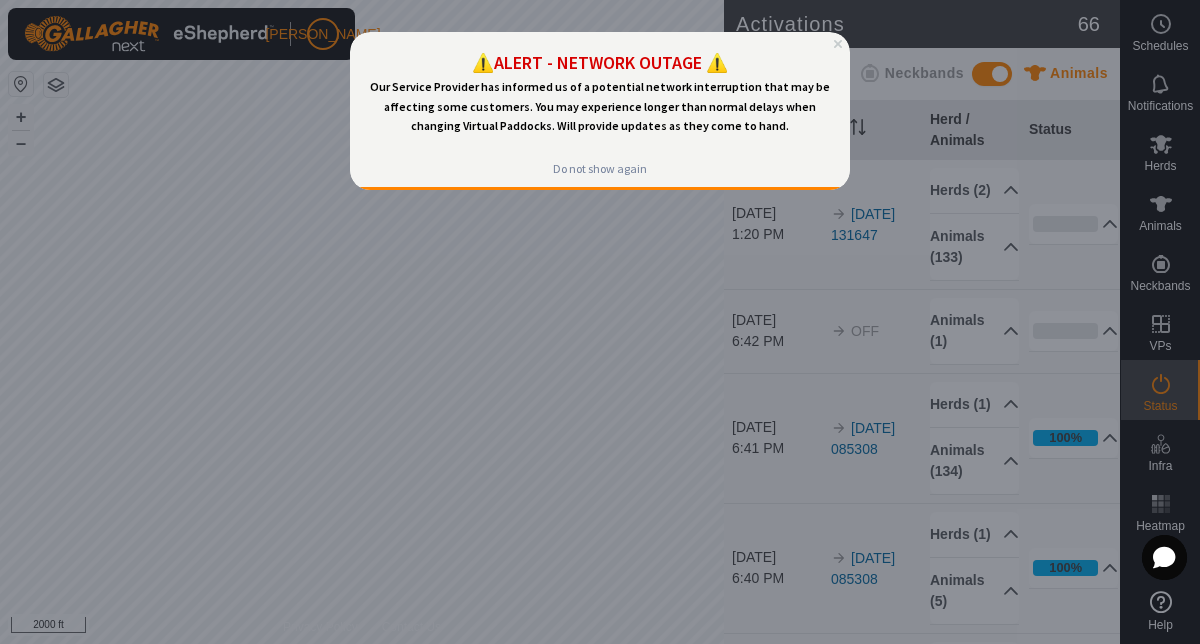scroll, scrollTop: 0, scrollLeft: 0, axis: both 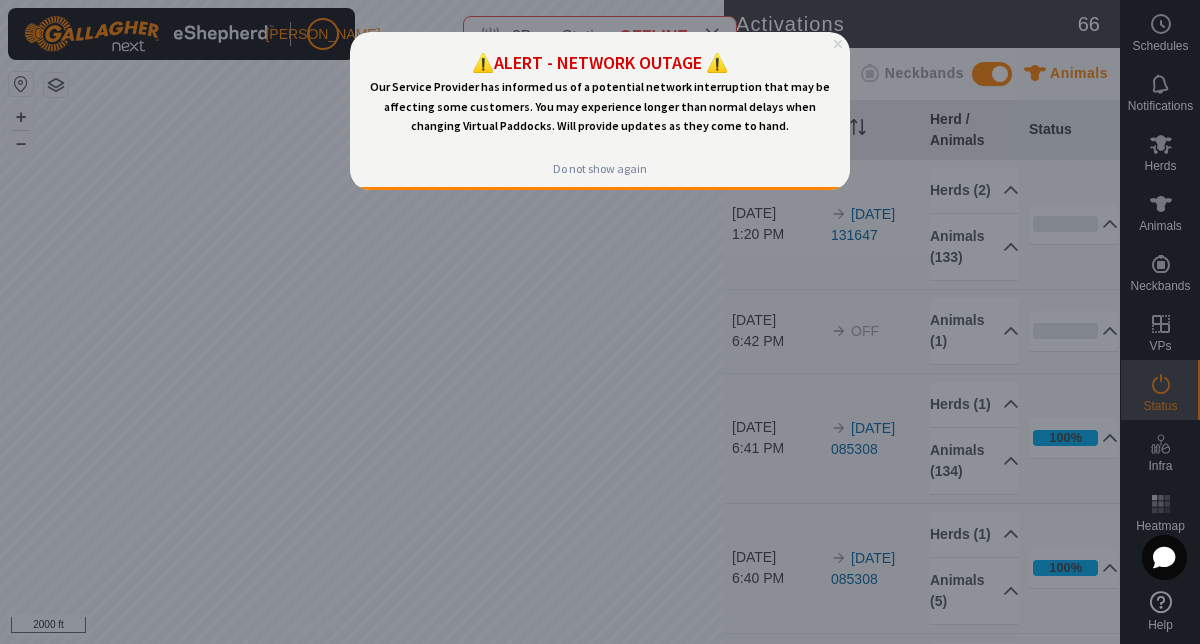 click 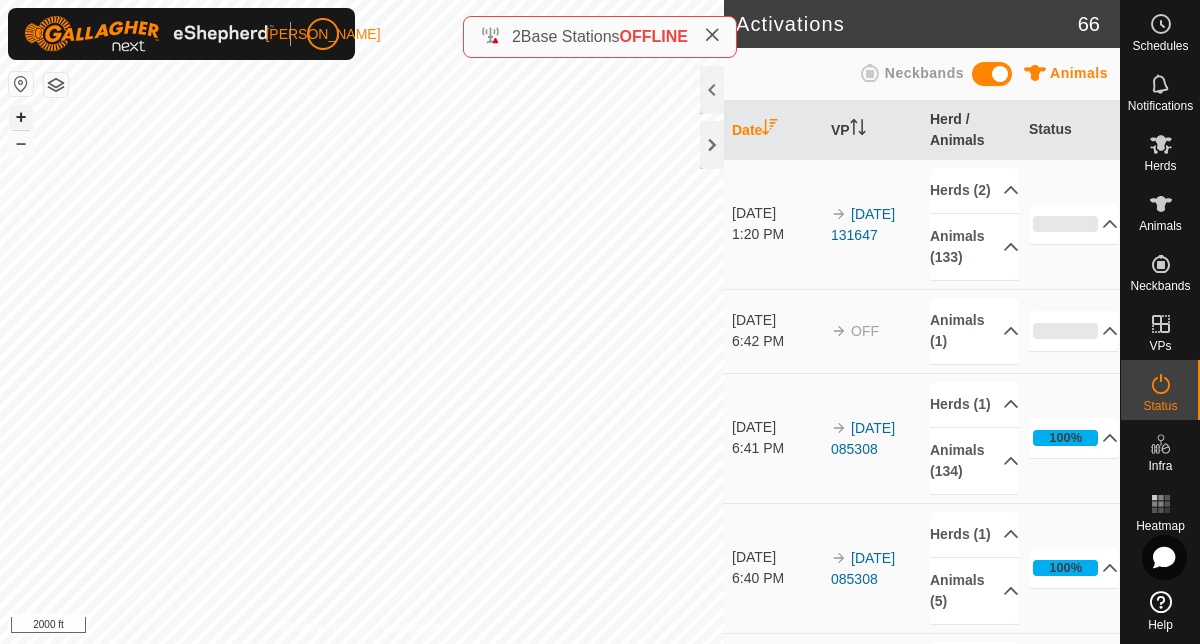 click on "+" at bounding box center [21, 117] 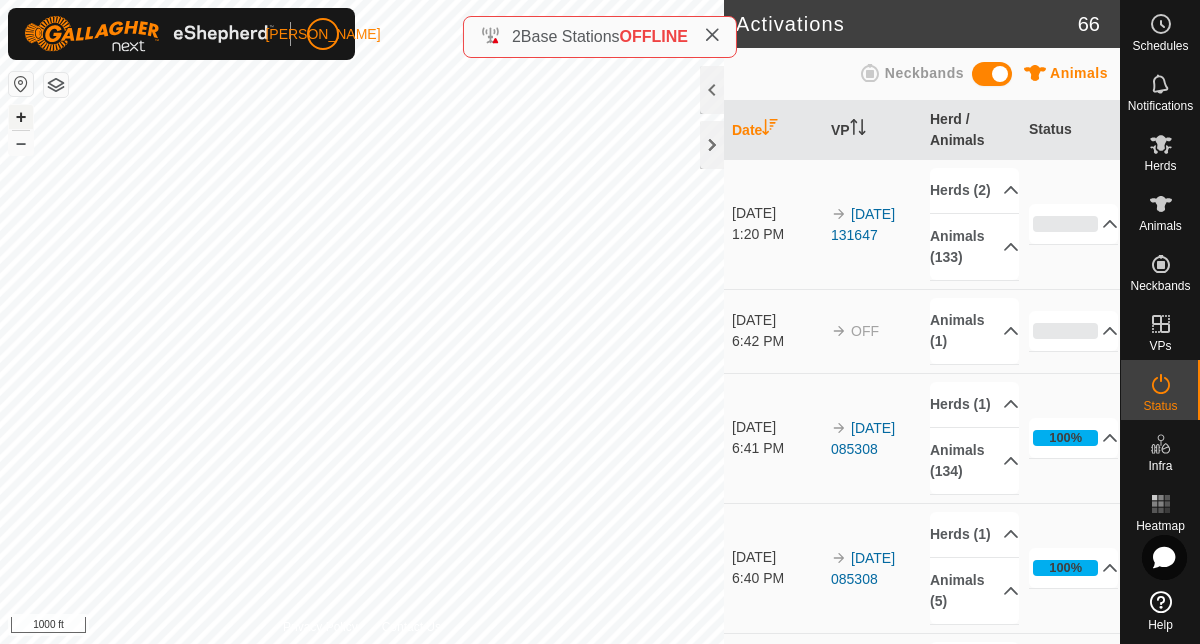 click on "+" at bounding box center [21, 117] 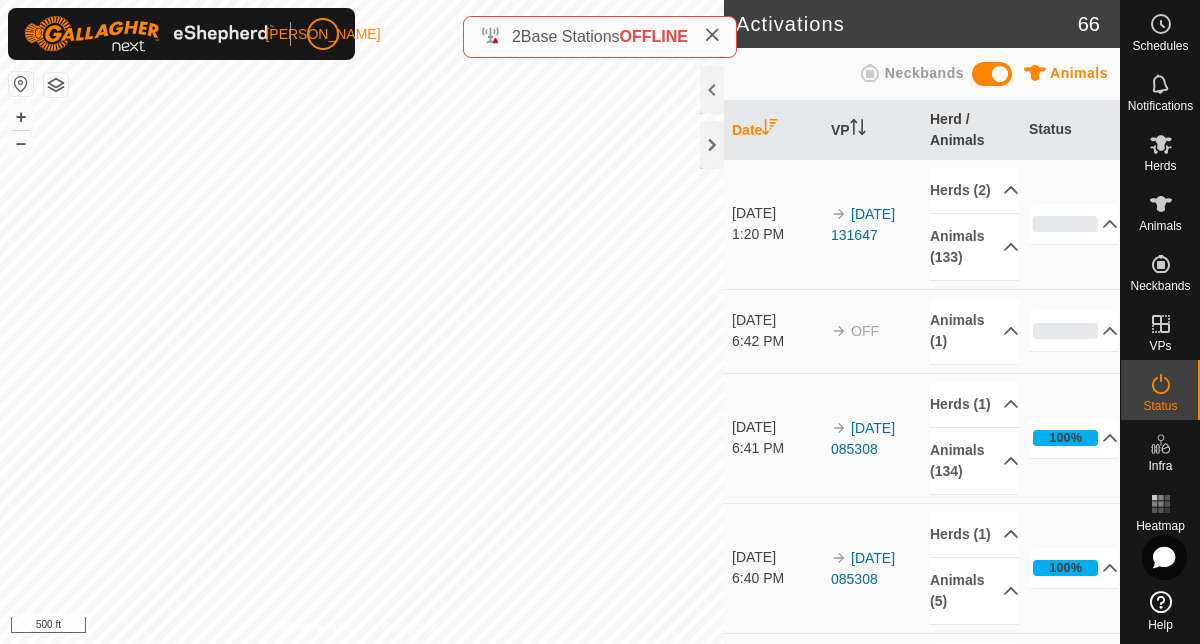 click 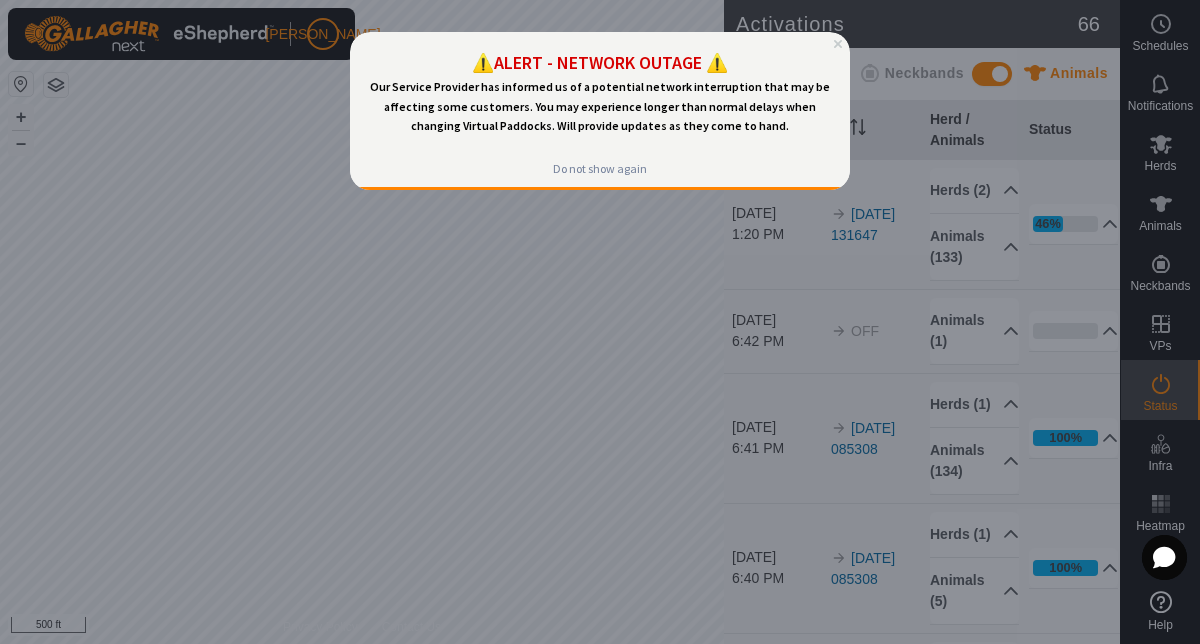 scroll, scrollTop: 0, scrollLeft: 0, axis: both 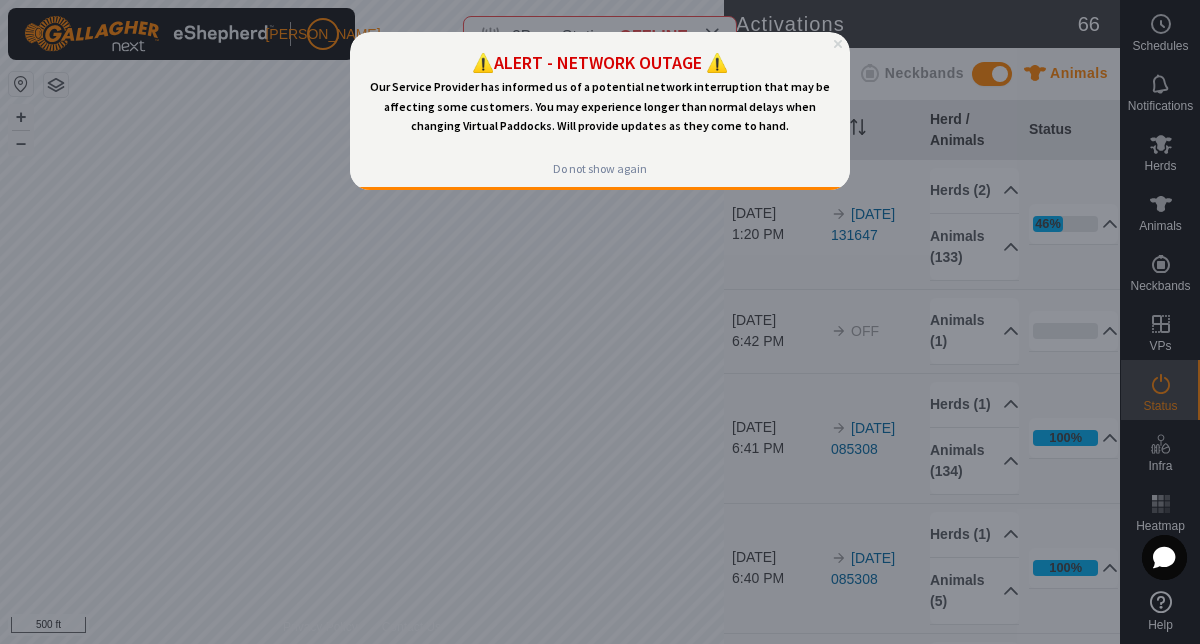 click 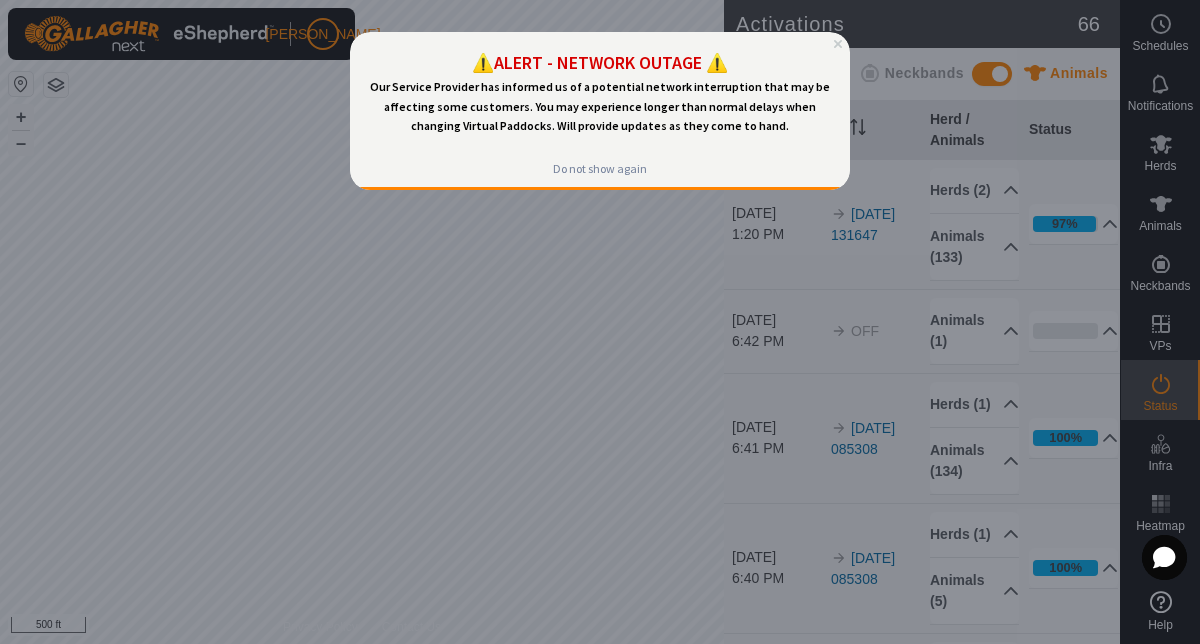 scroll, scrollTop: 0, scrollLeft: 0, axis: both 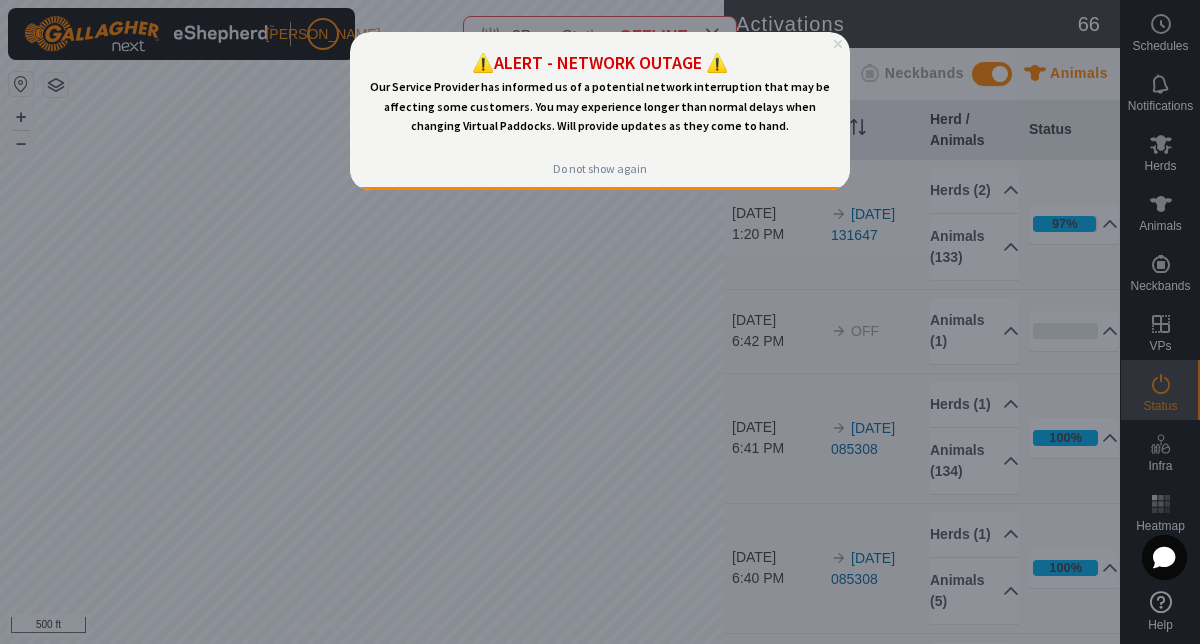 click 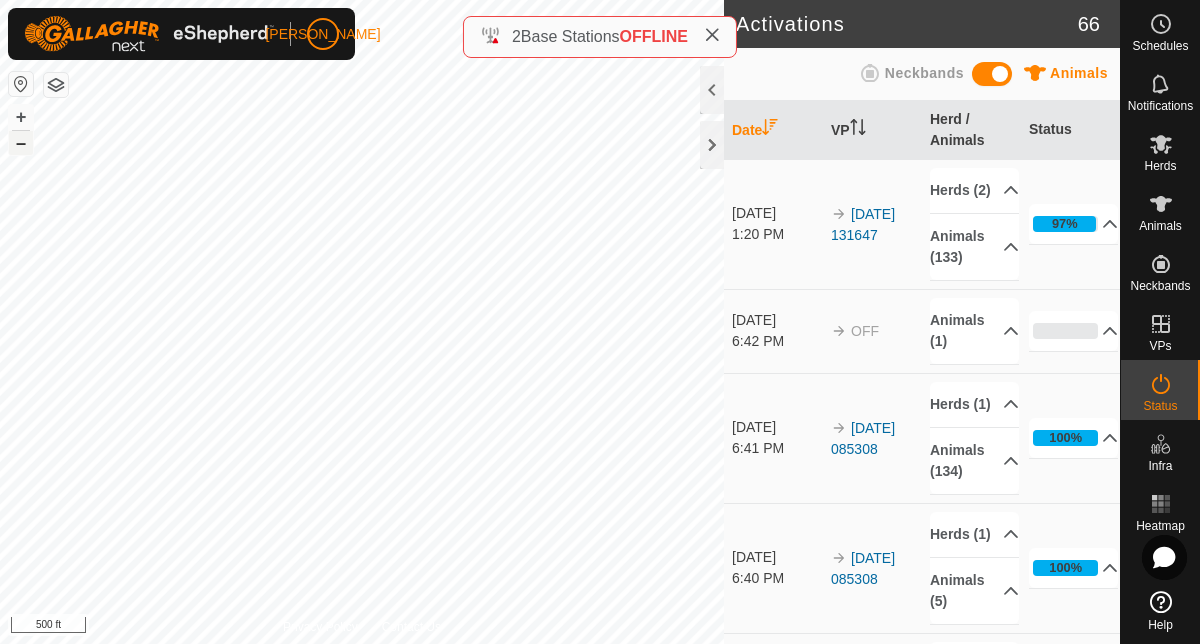 click on "–" at bounding box center [21, 143] 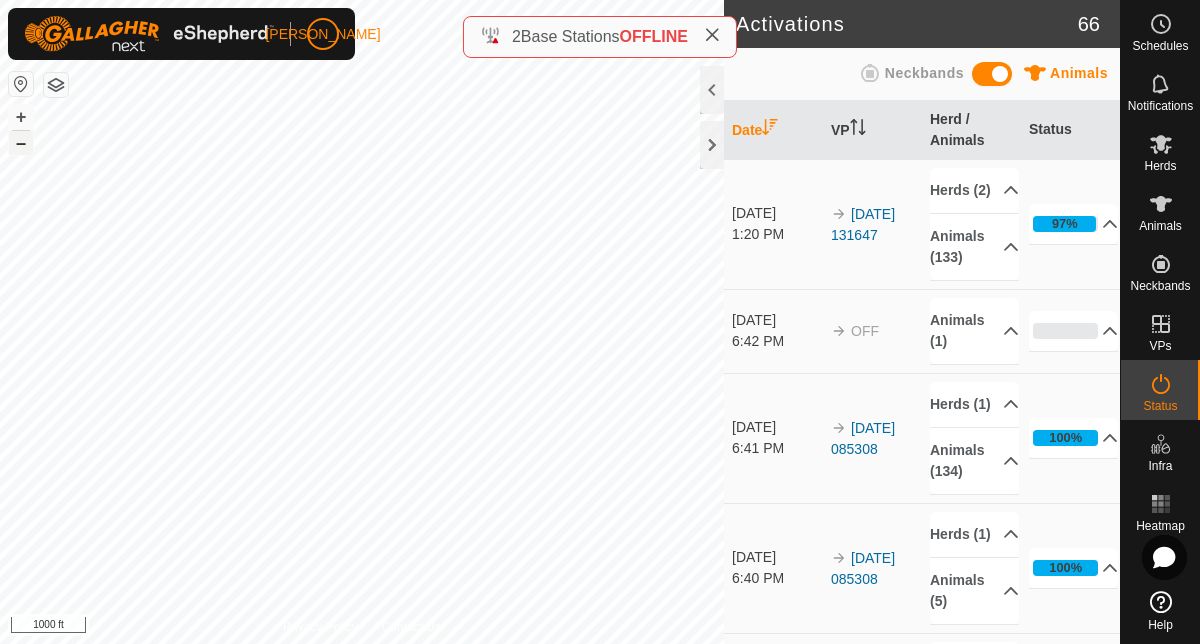 click on "–" at bounding box center (21, 143) 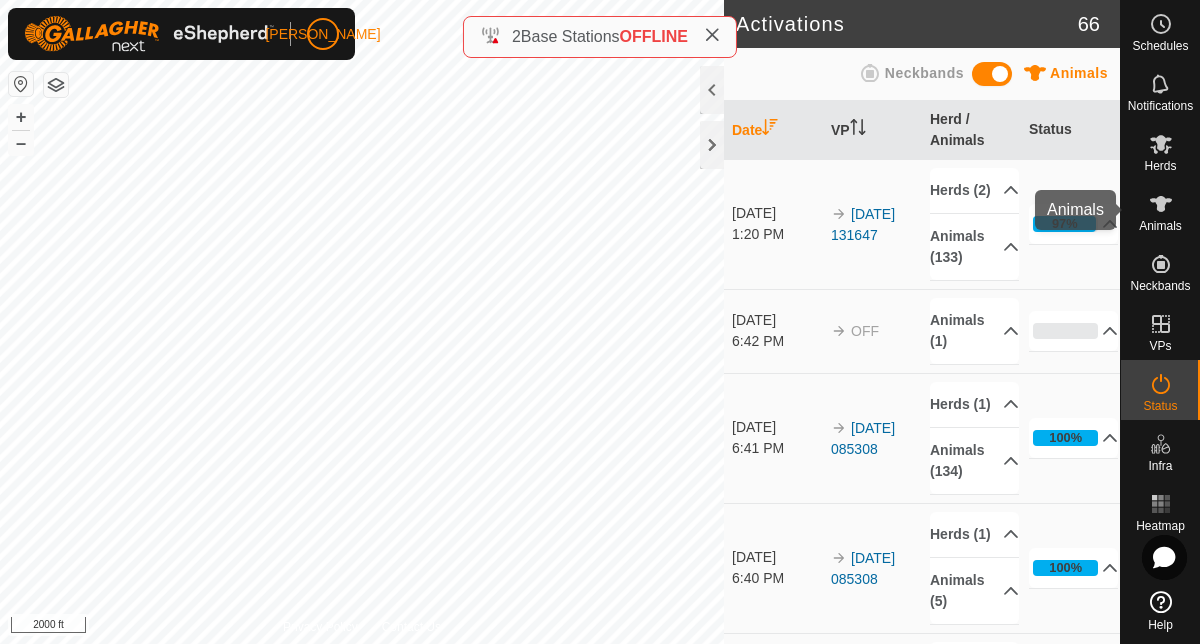 click 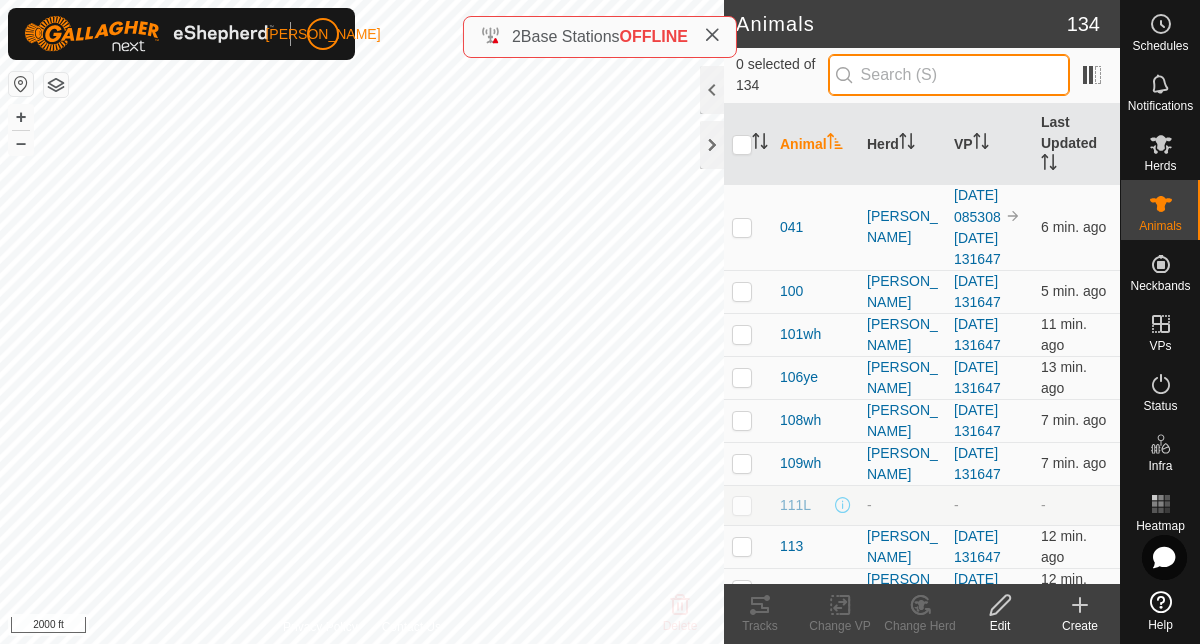 click at bounding box center (949, 75) 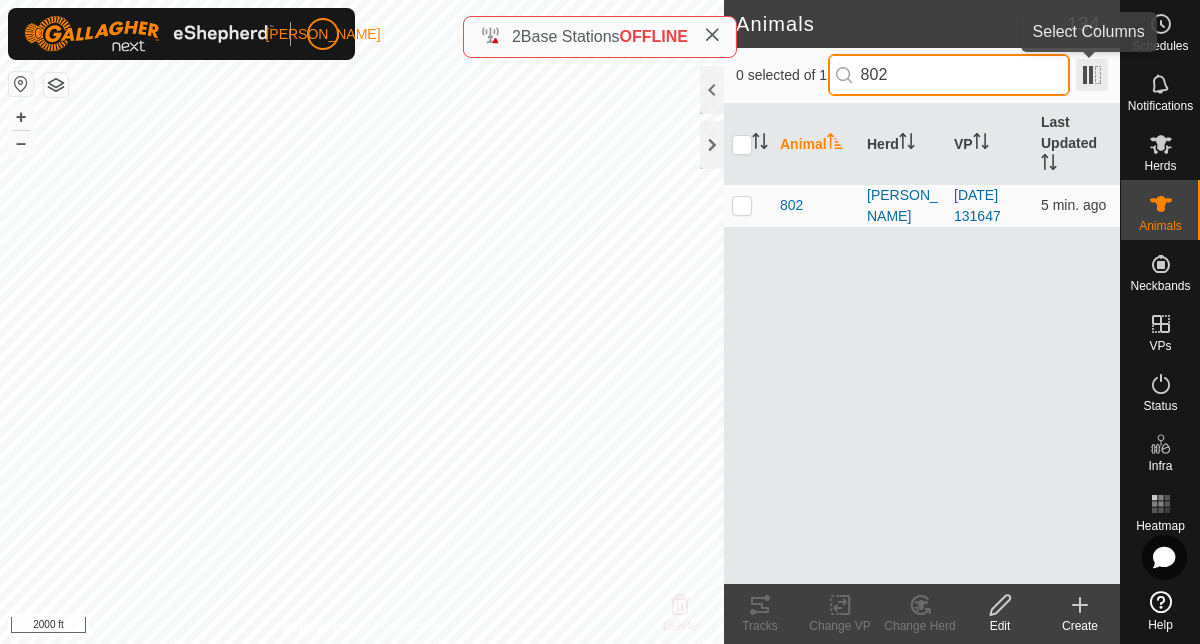 type on "802" 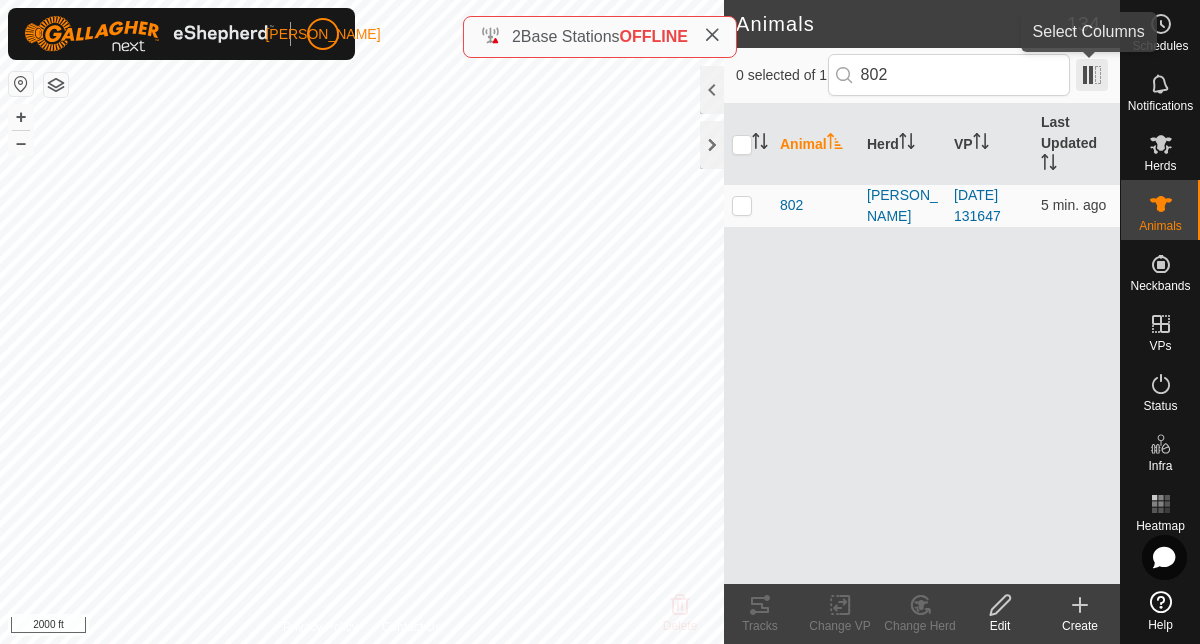 click at bounding box center (1092, 75) 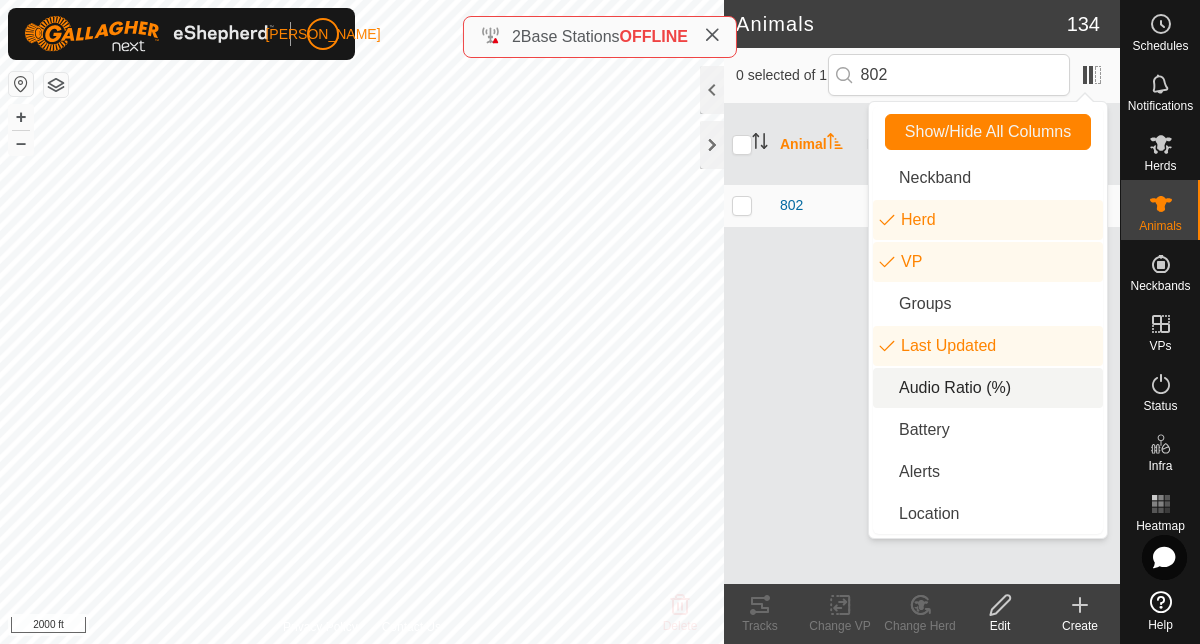 click on "Audio Ratio (%)" at bounding box center [988, 388] 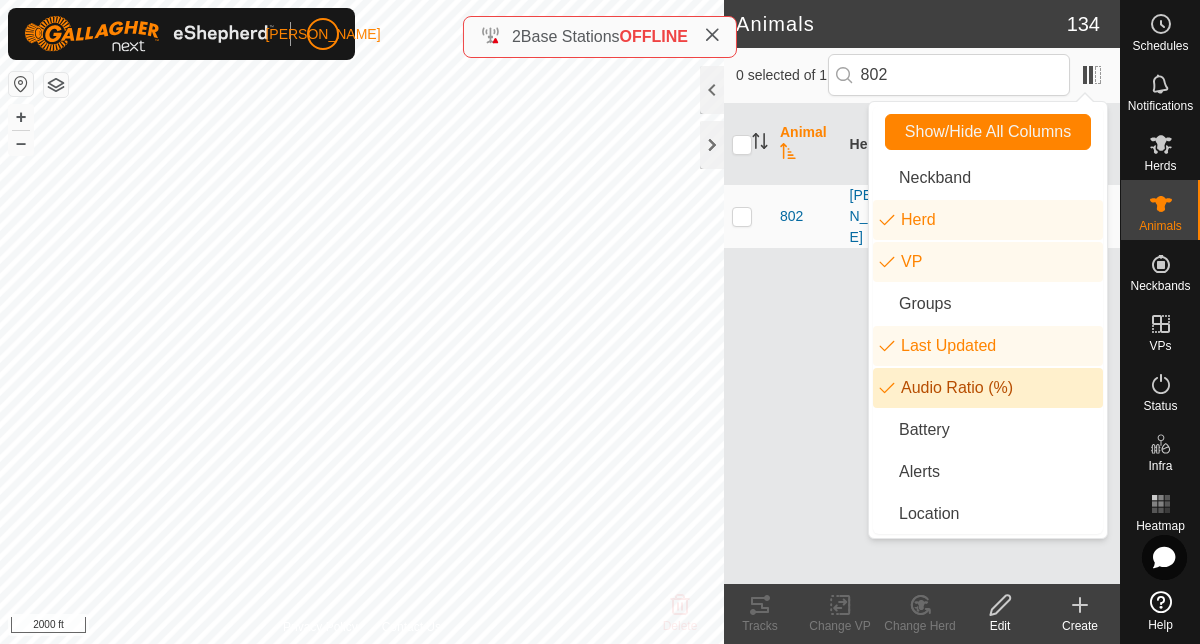 click on "Animal   Herd   VP   Last Updated   Audio Ratio (%)   802   Kerr Pairs  2025-07-25 131647  5 min. ago  68" at bounding box center [922, 344] 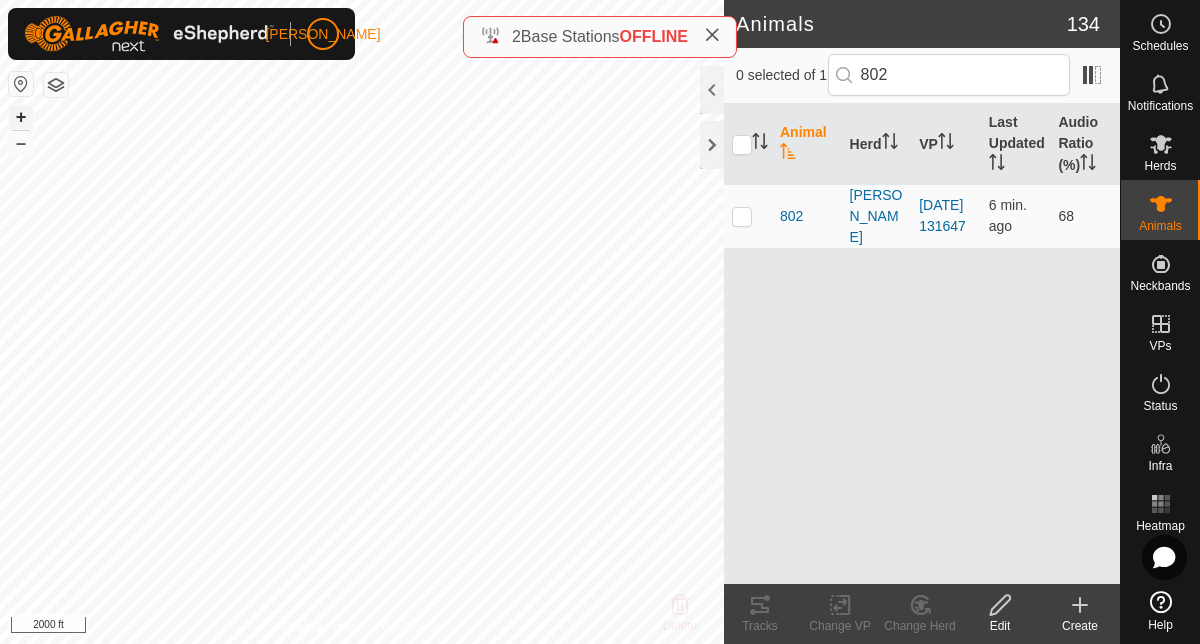 click on "+" at bounding box center [21, 117] 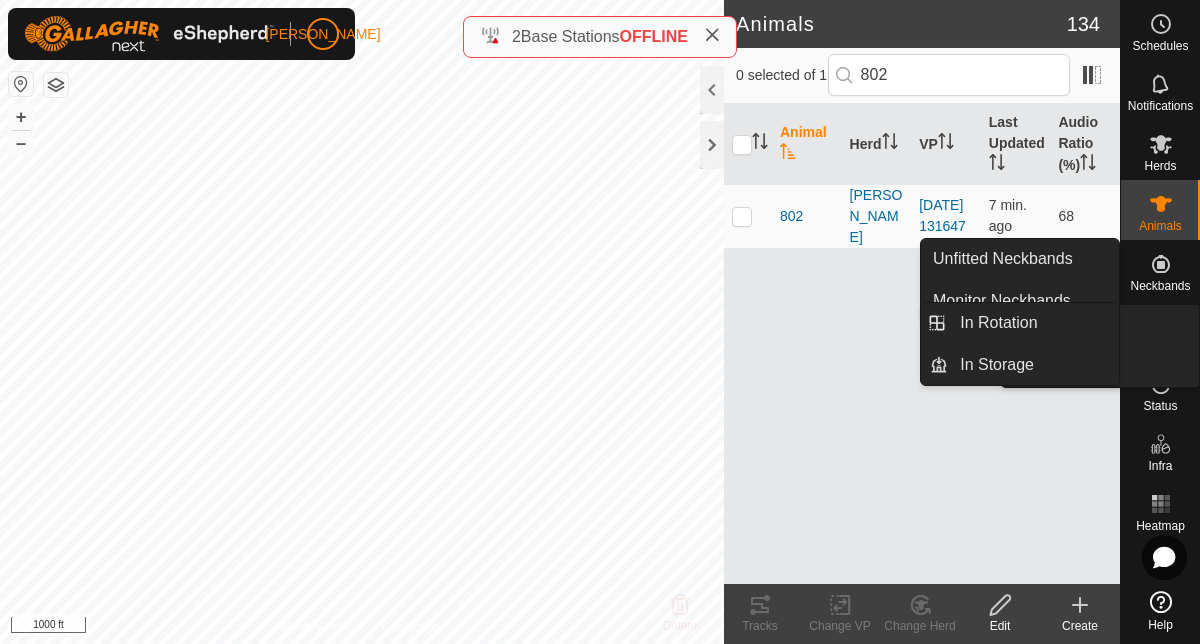 click at bounding box center (1161, 324) 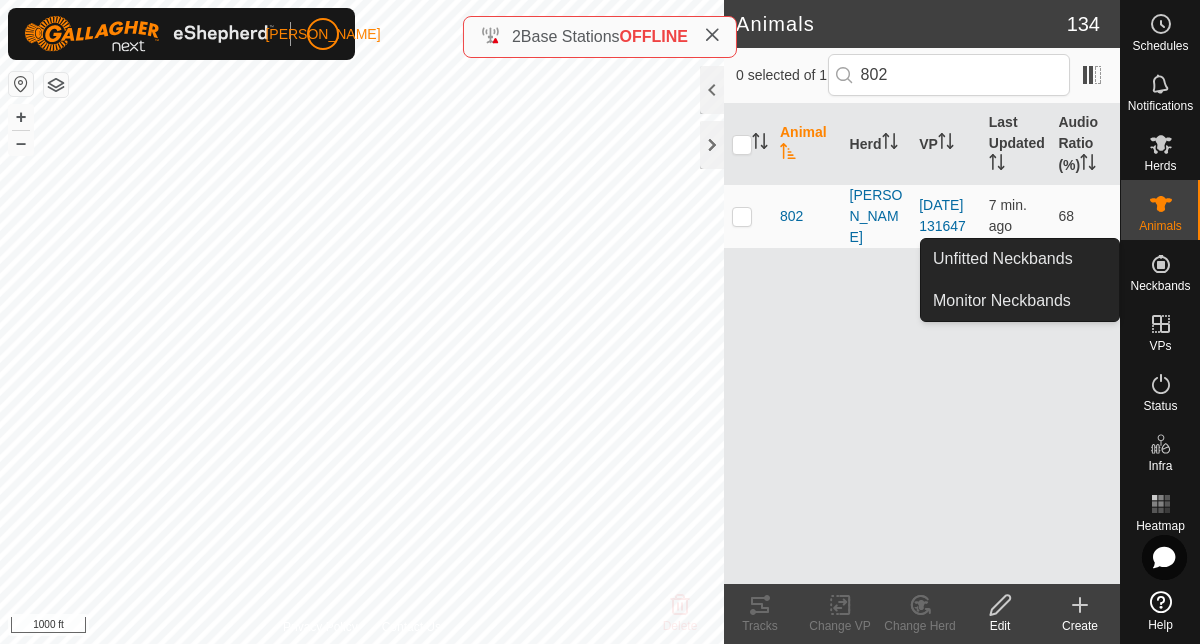 click at bounding box center [1161, 264] 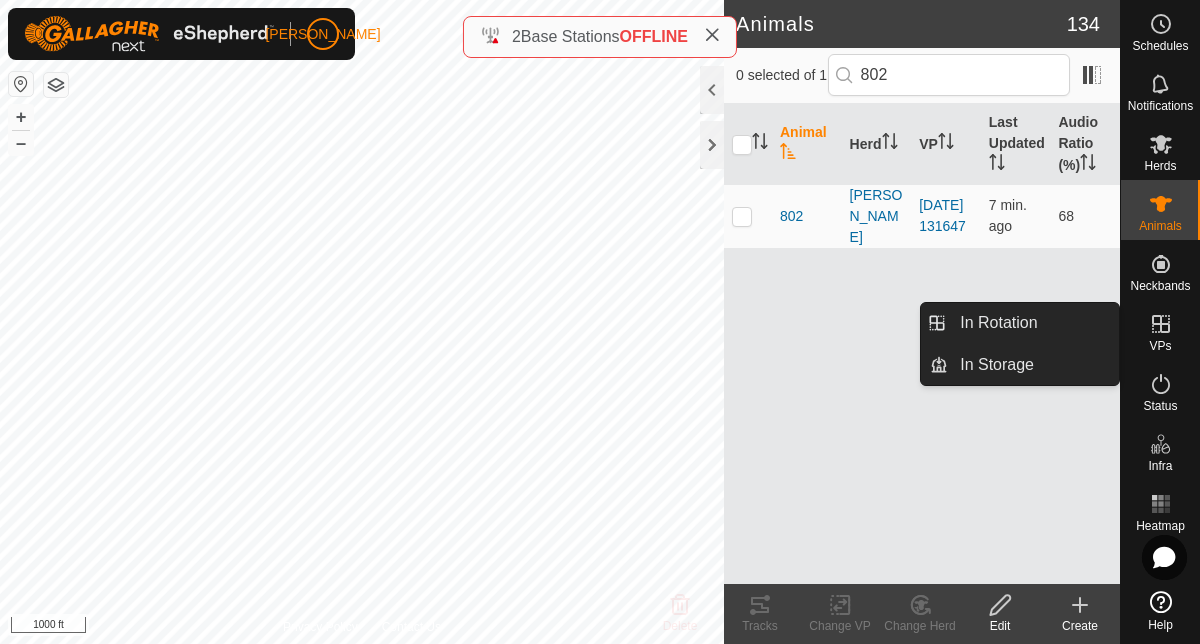 click at bounding box center [1161, 324] 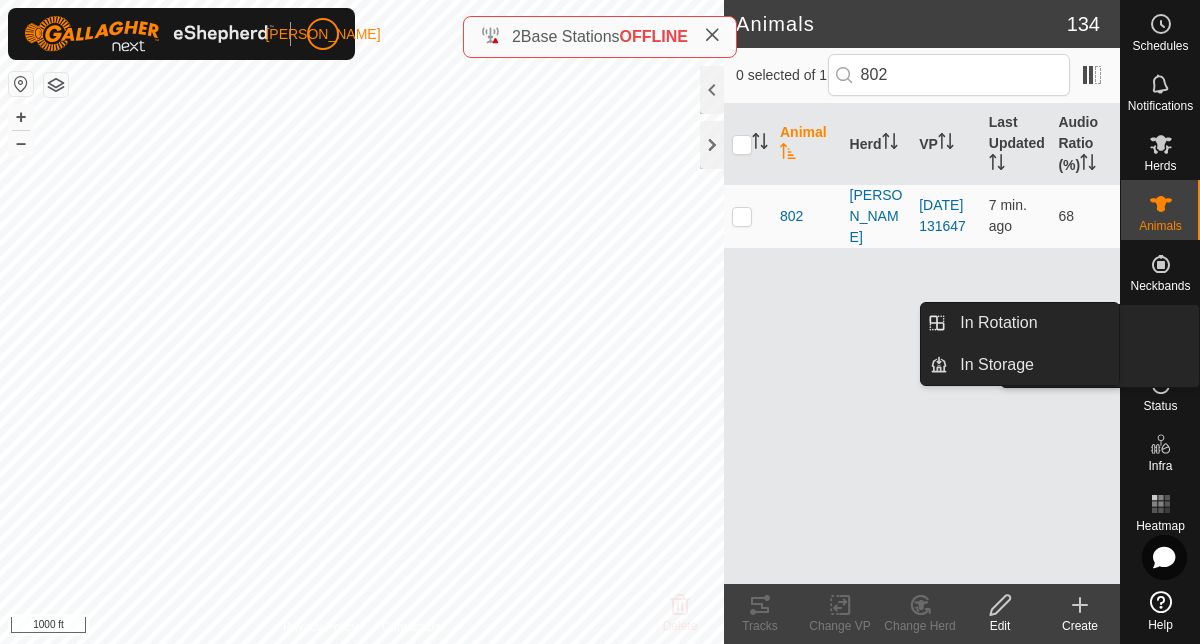 click 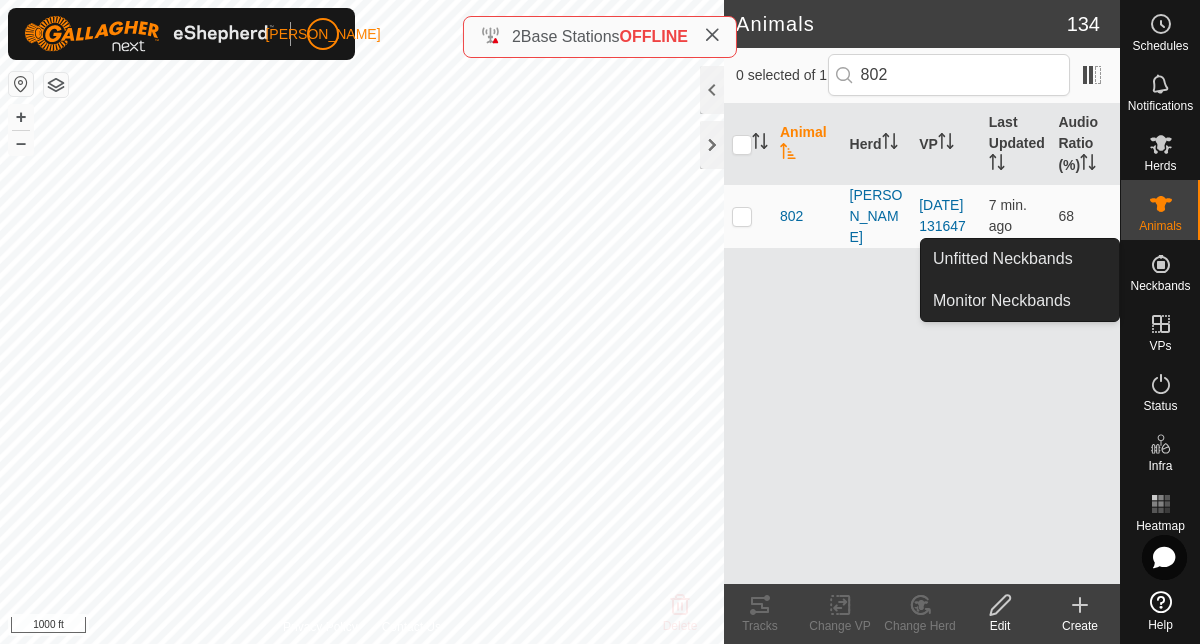 click on "Neckbands" at bounding box center (1160, 286) 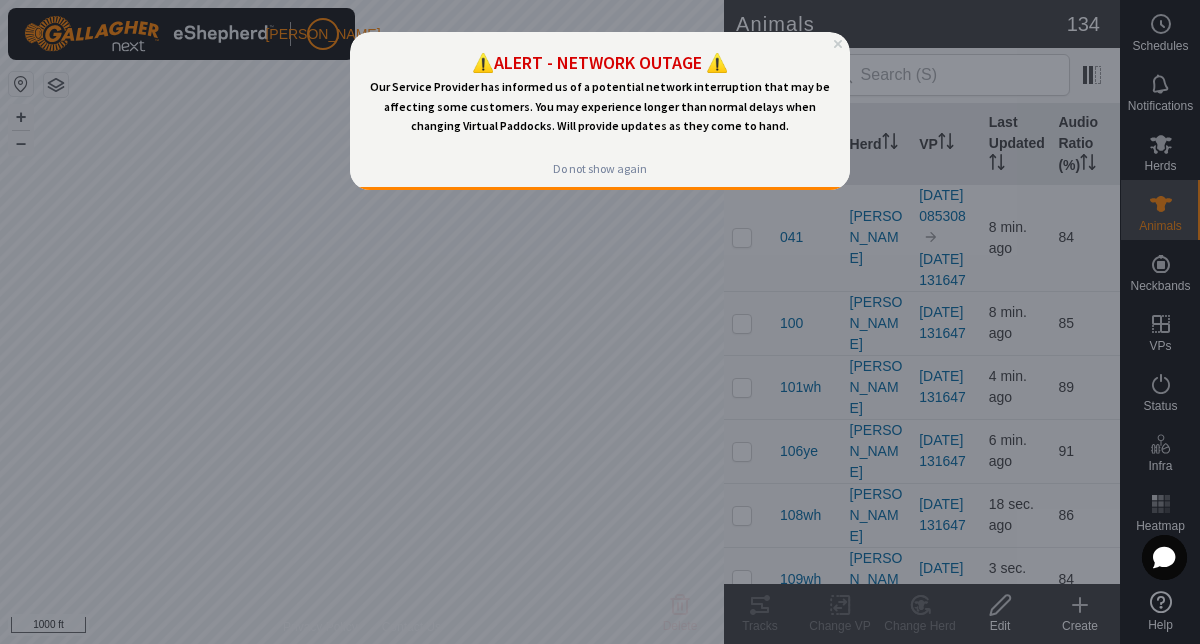 scroll, scrollTop: 0, scrollLeft: 0, axis: both 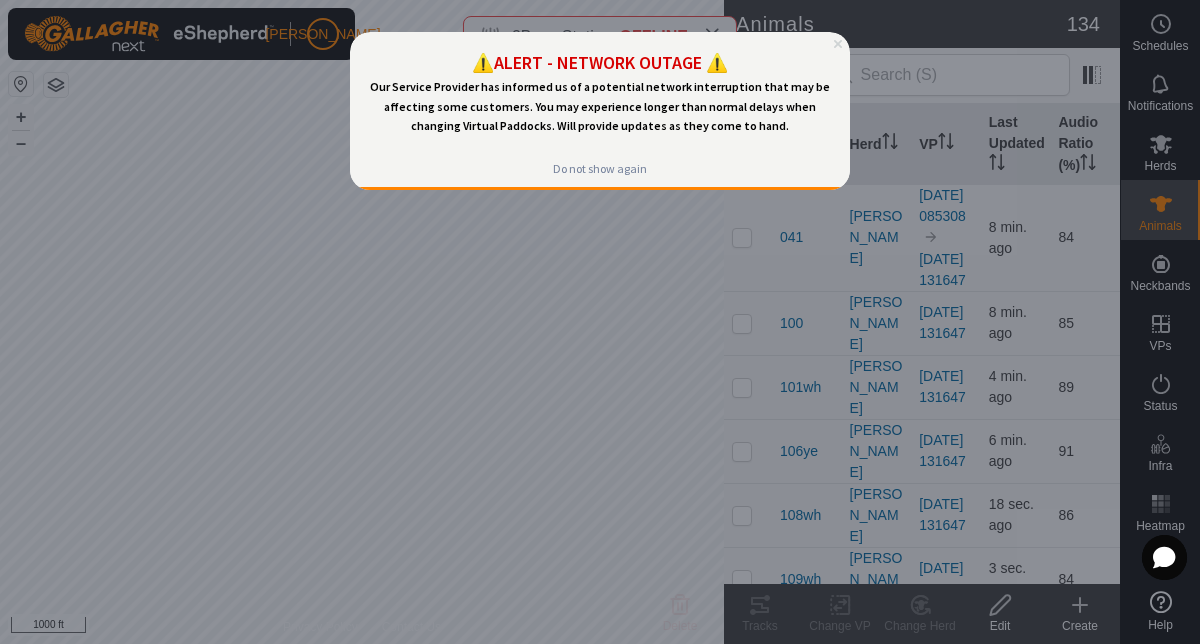 click 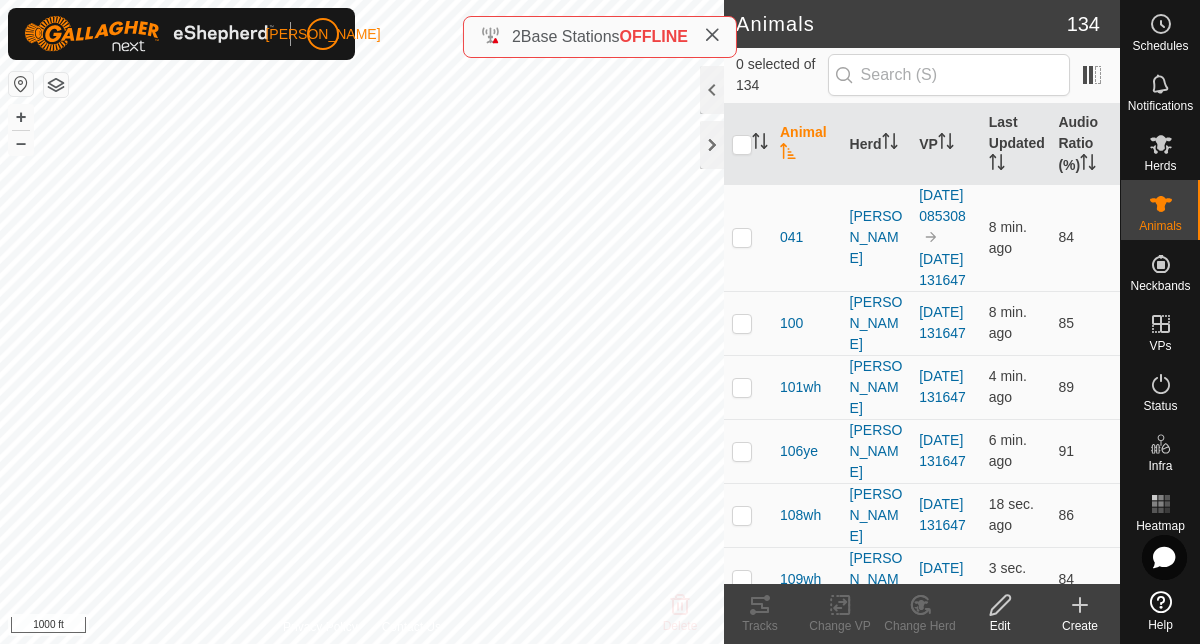 click on "2  Base Stations  OFFLINE" 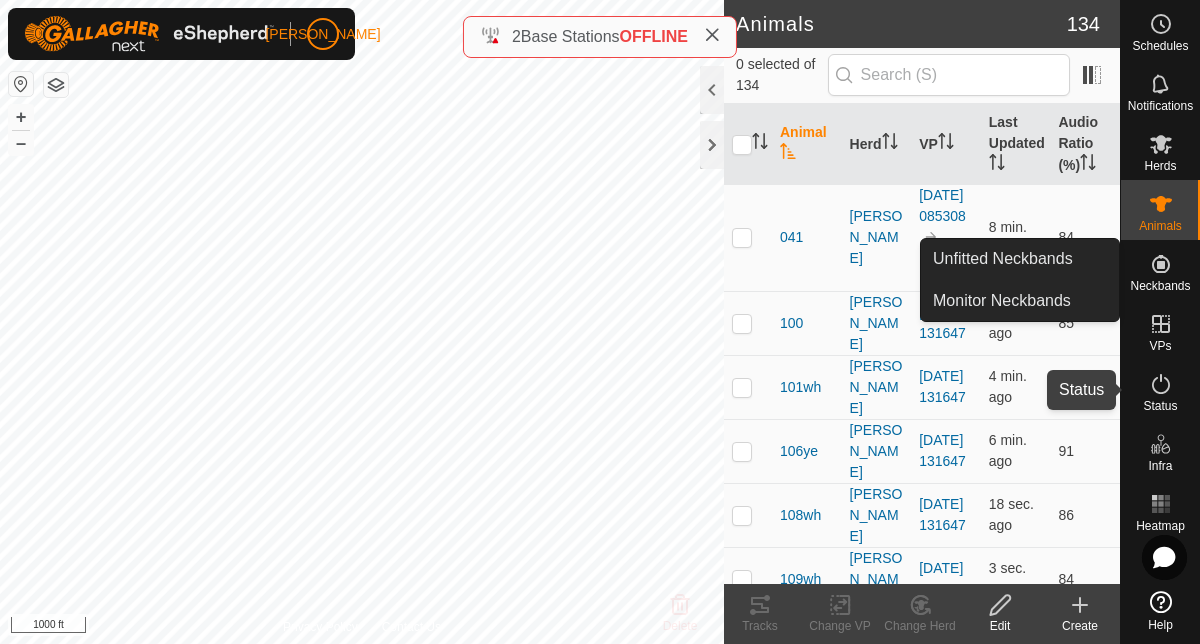 click 